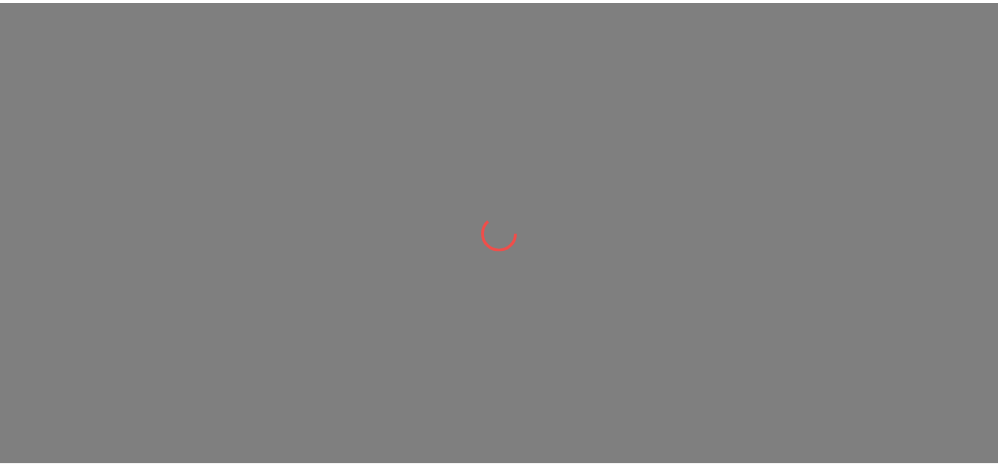 scroll, scrollTop: 0, scrollLeft: 0, axis: both 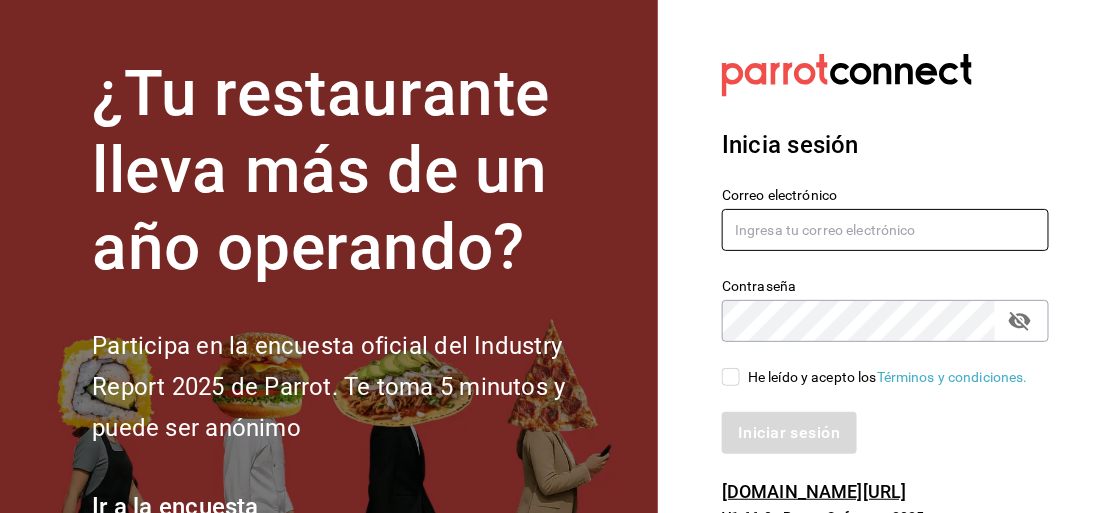 click at bounding box center (885, 230) 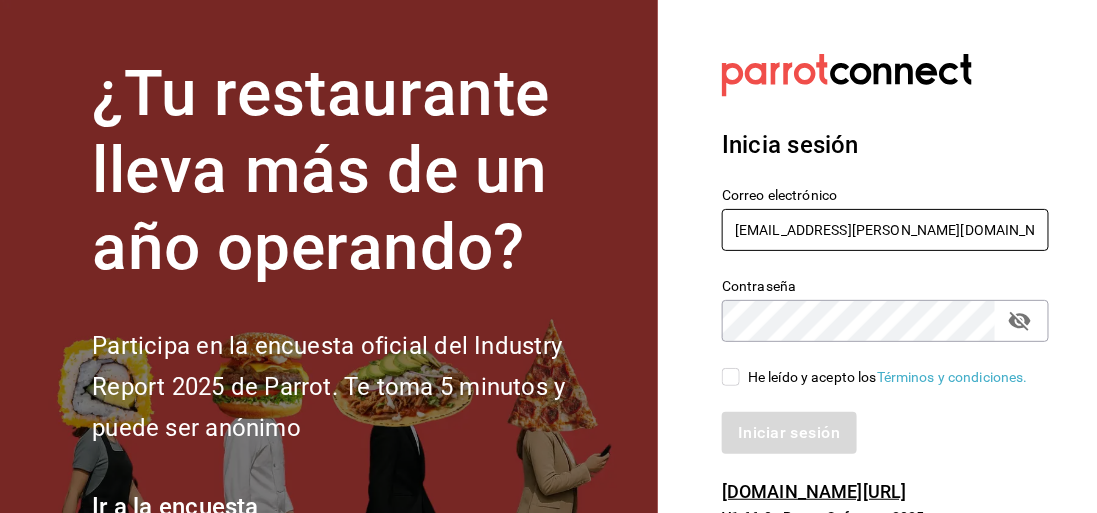 type on "[EMAIL_ADDRESS][PERSON_NAME][DOMAIN_NAME]" 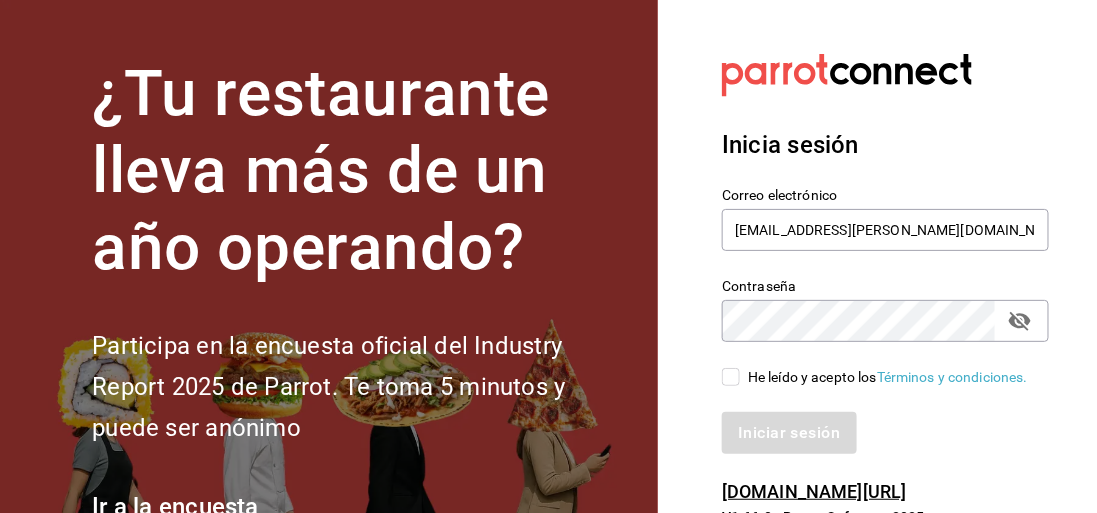 click at bounding box center (1020, 321) 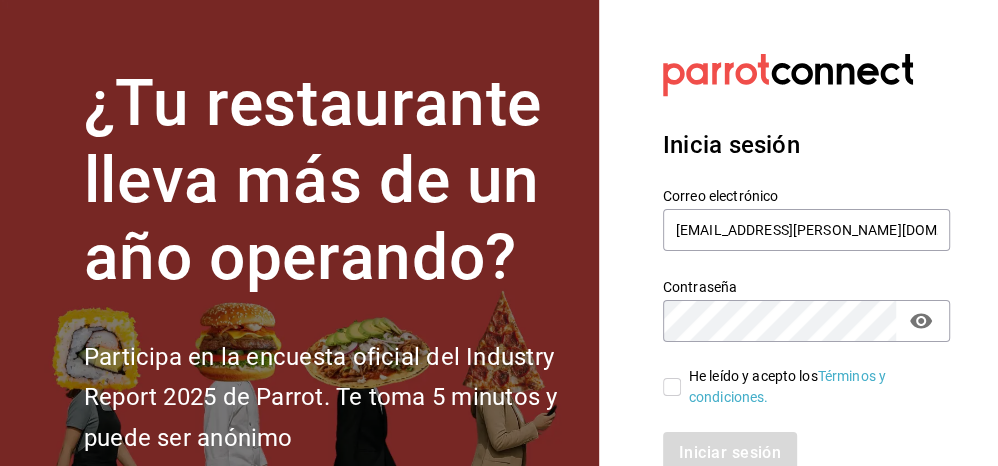 click on "He leído y acepto los  Términos y condiciones." at bounding box center (672, 387) 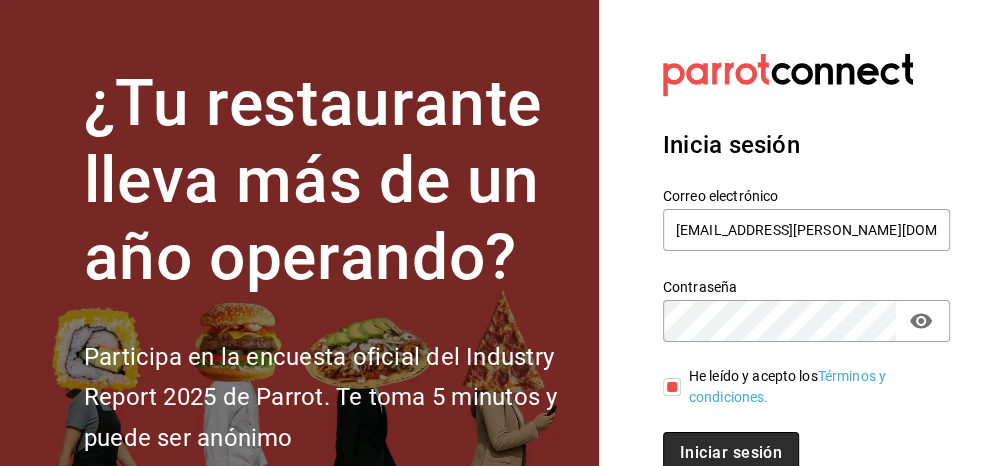 click on "Iniciar sesión" at bounding box center [731, 453] 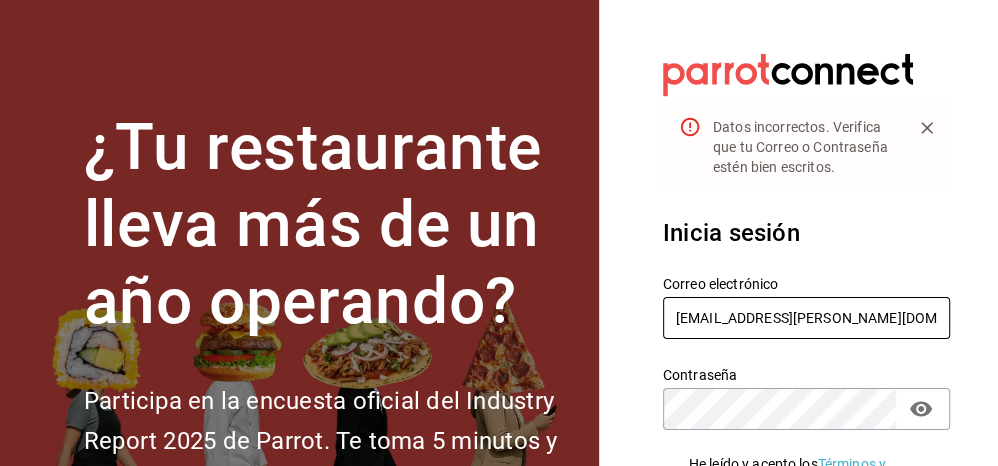 click on "mochomos.arcos@grupocosteño.com" at bounding box center [806, 318] 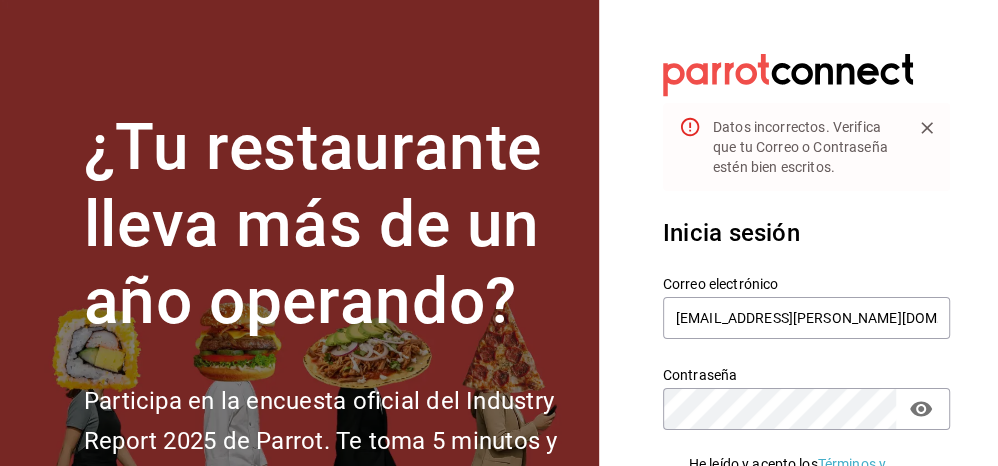 click on "He leído y acepto los  Términos y condiciones." at bounding box center [798, 475] 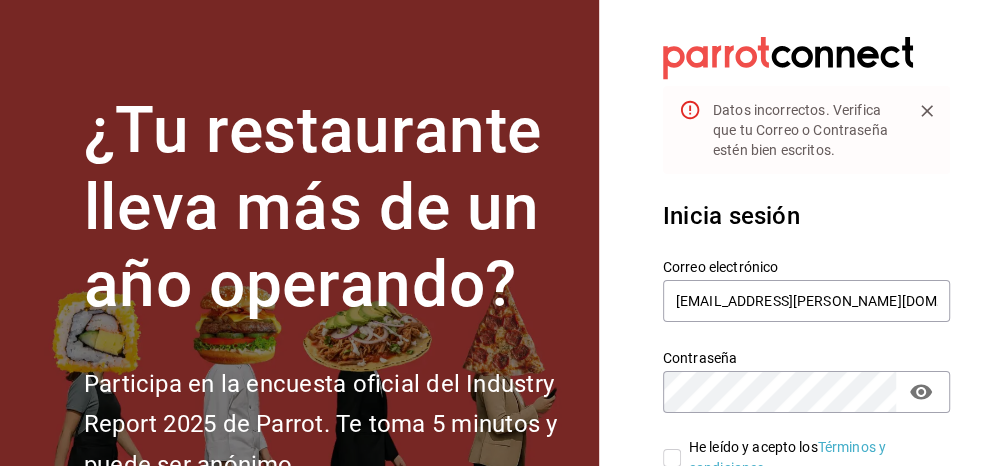 click on "He leído y acepto los  Términos y condiciones." at bounding box center [798, 458] 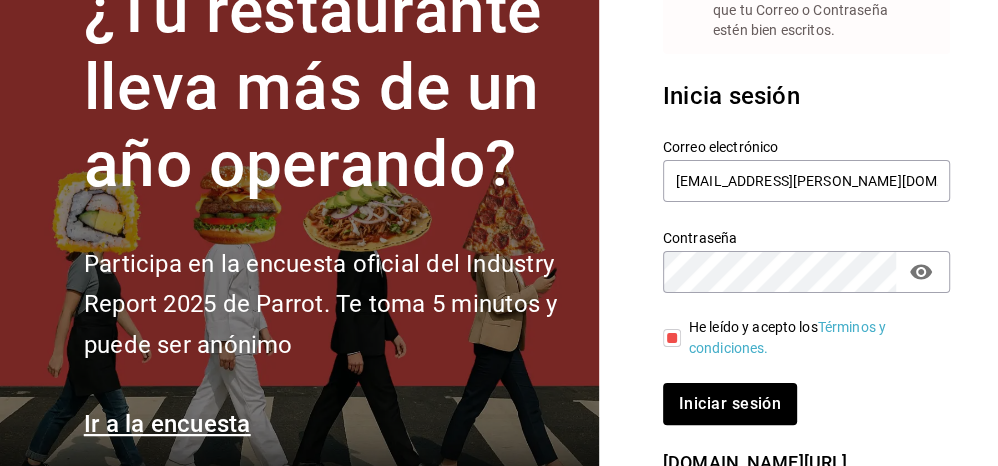 scroll, scrollTop: 146, scrollLeft: 0, axis: vertical 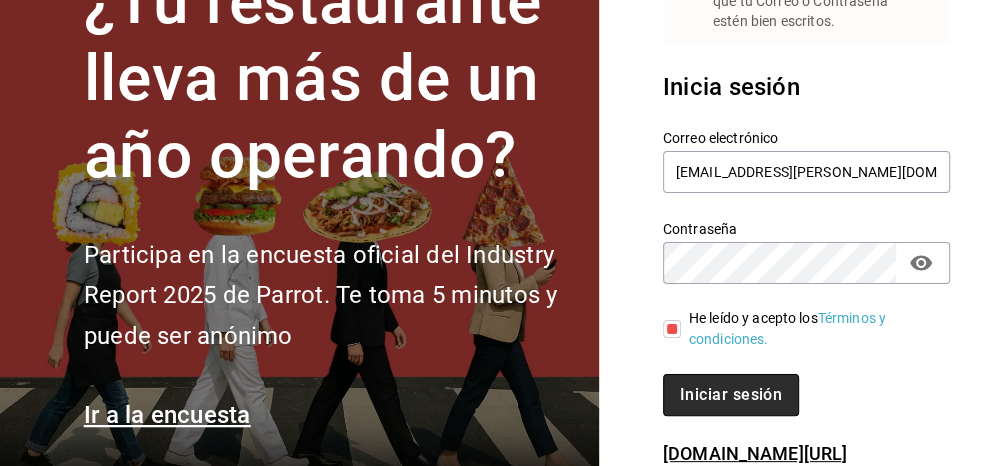 click on "Iniciar sesión" at bounding box center (731, 395) 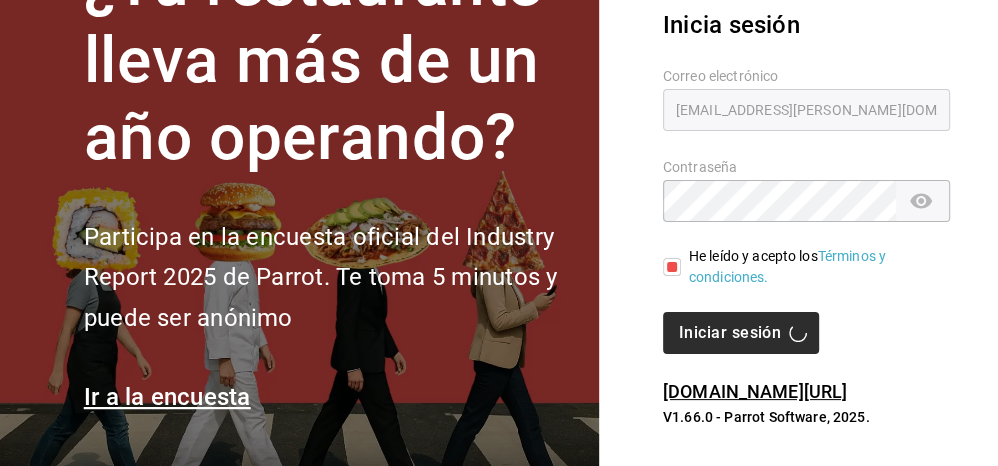 scroll, scrollTop: 102, scrollLeft: 0, axis: vertical 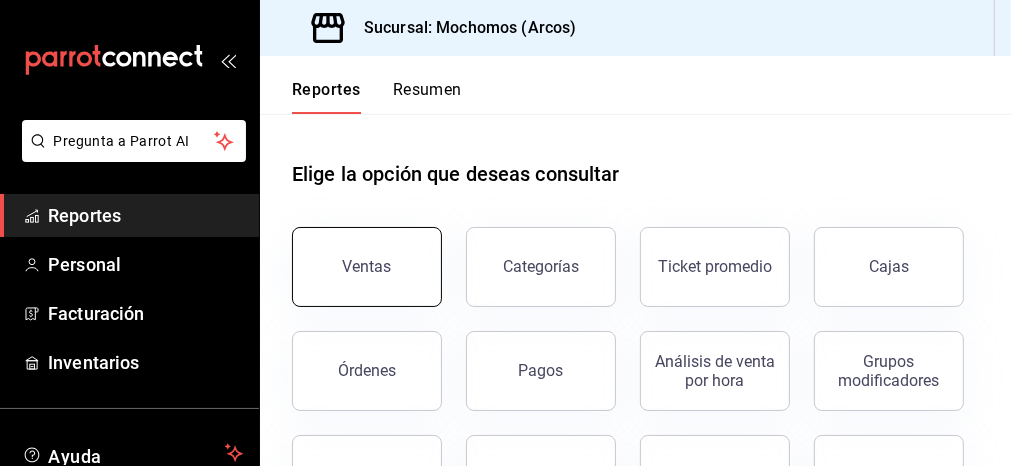 click on "Ventas" at bounding box center [367, 267] 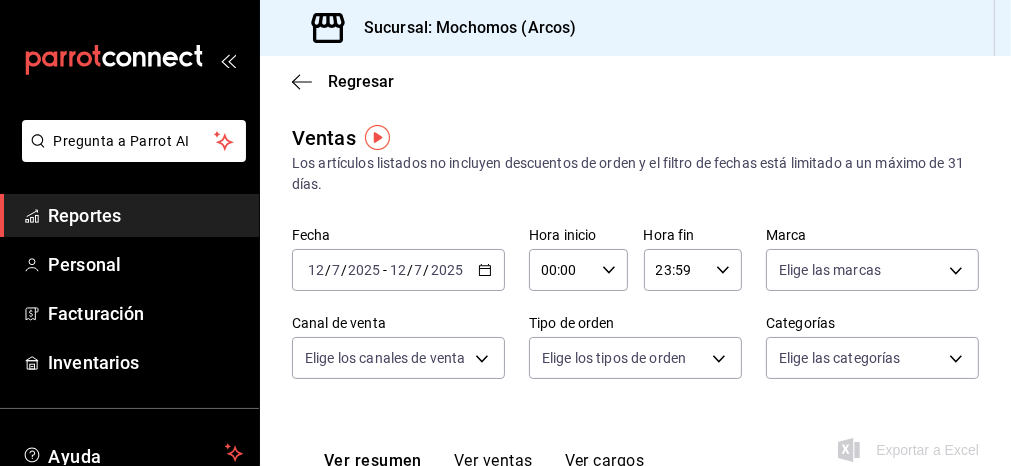 click on "[DATE] [DATE] - [DATE] [DATE]" at bounding box center (398, 270) 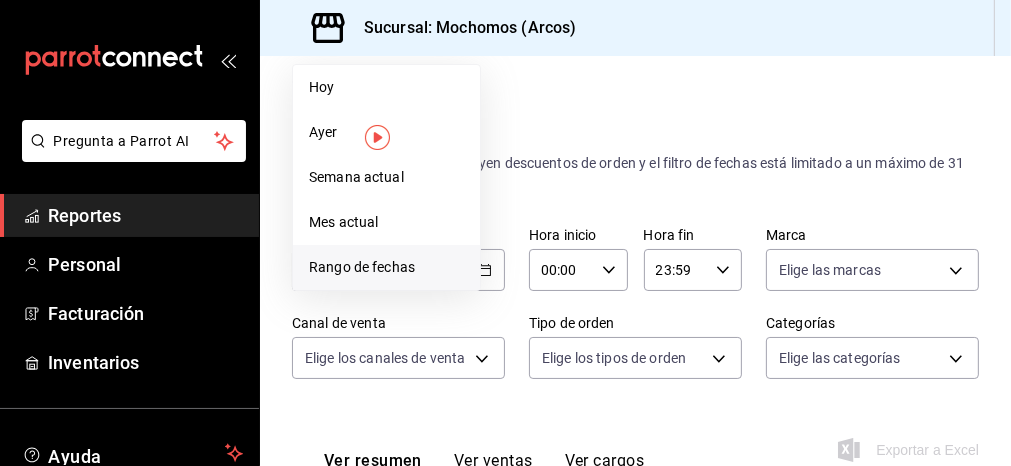 click on "Rango de fechas" at bounding box center [386, 267] 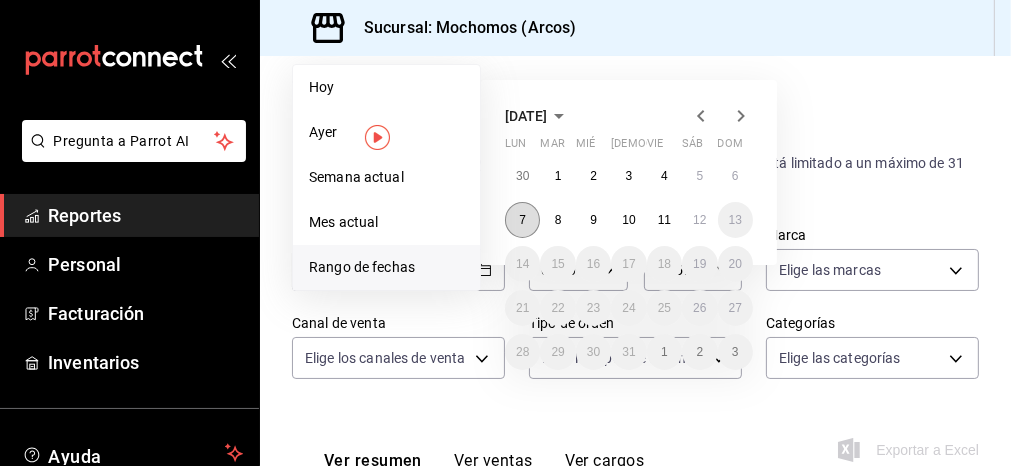 click on "7" at bounding box center (522, 220) 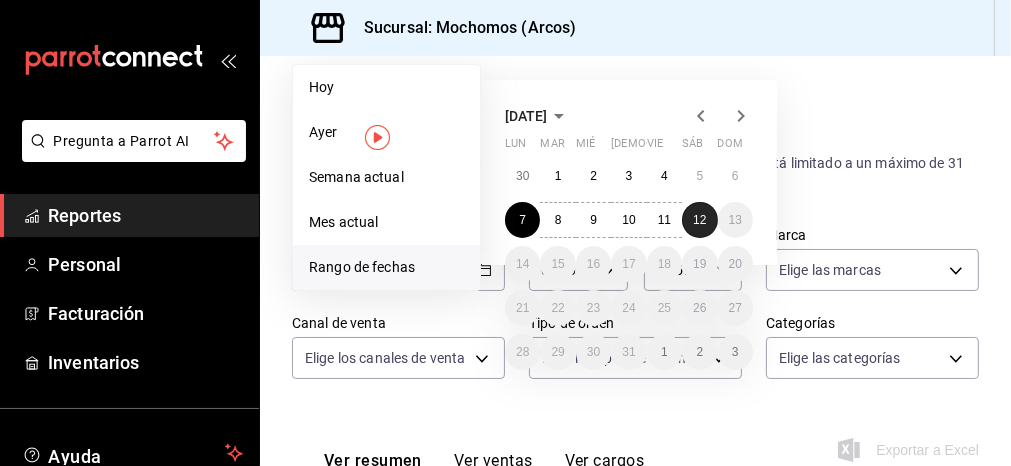 click on "12" at bounding box center [699, 220] 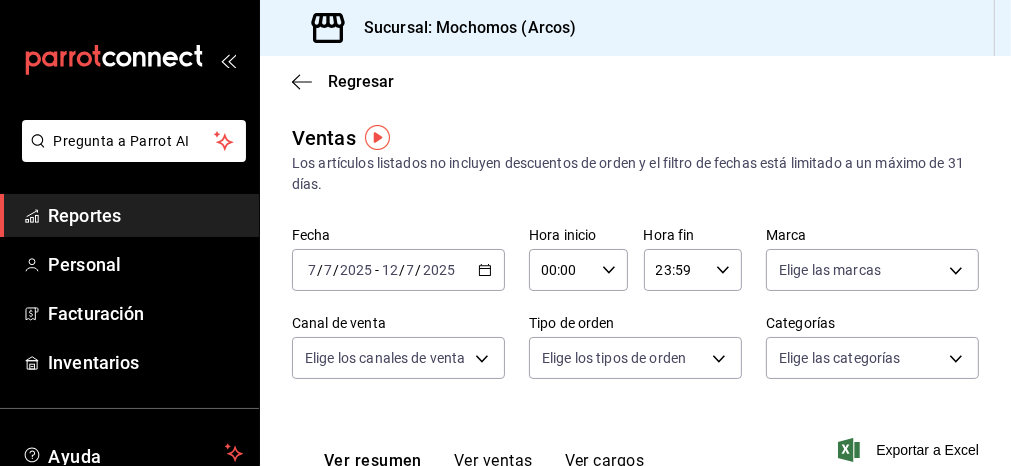 click on "00:00 Hora inicio" at bounding box center (578, 270) 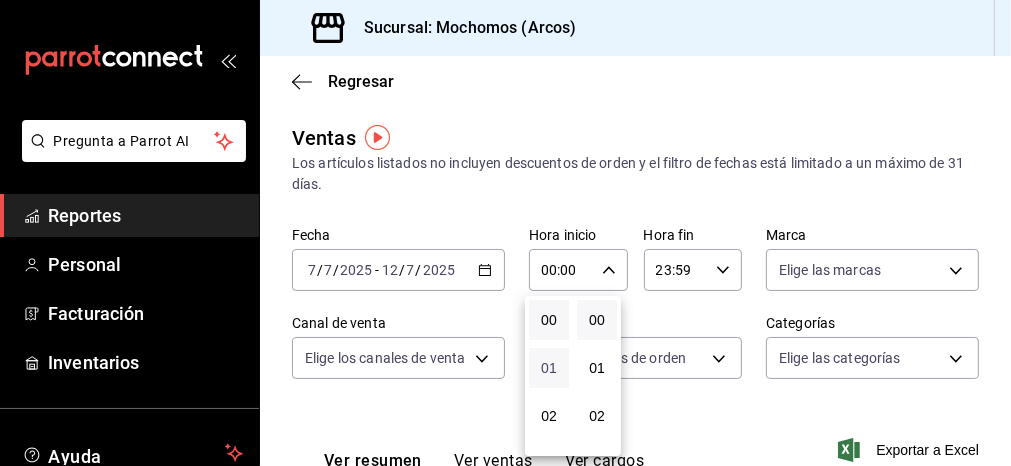 click on "01" at bounding box center (549, 368) 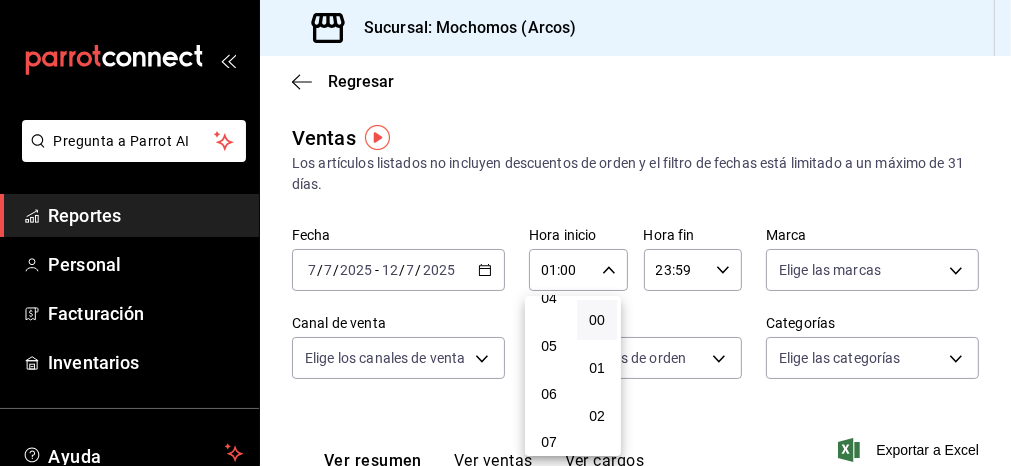 scroll, scrollTop: 178, scrollLeft: 0, axis: vertical 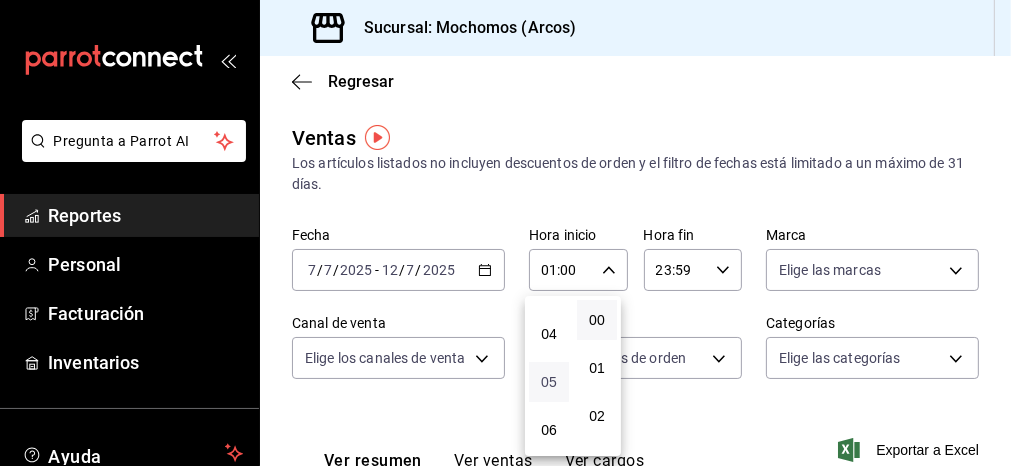 click on "05" at bounding box center [549, 382] 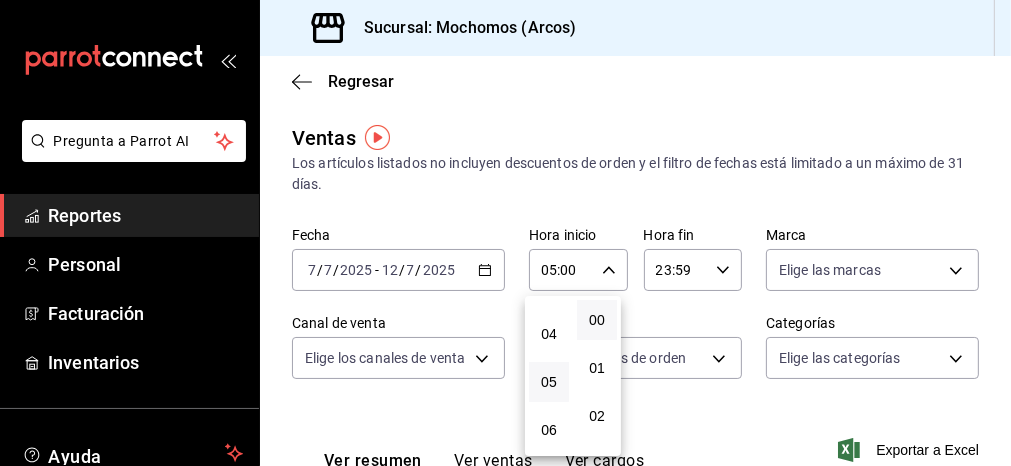 click at bounding box center [505, 233] 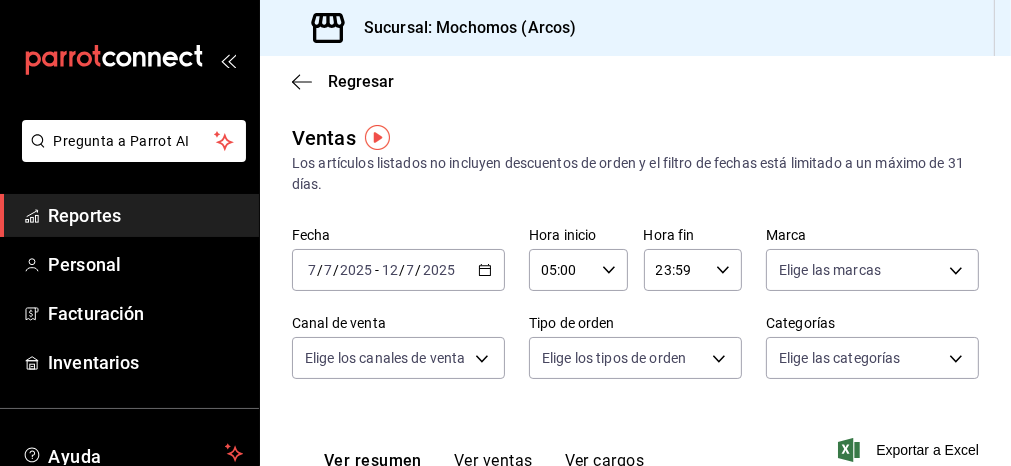 click 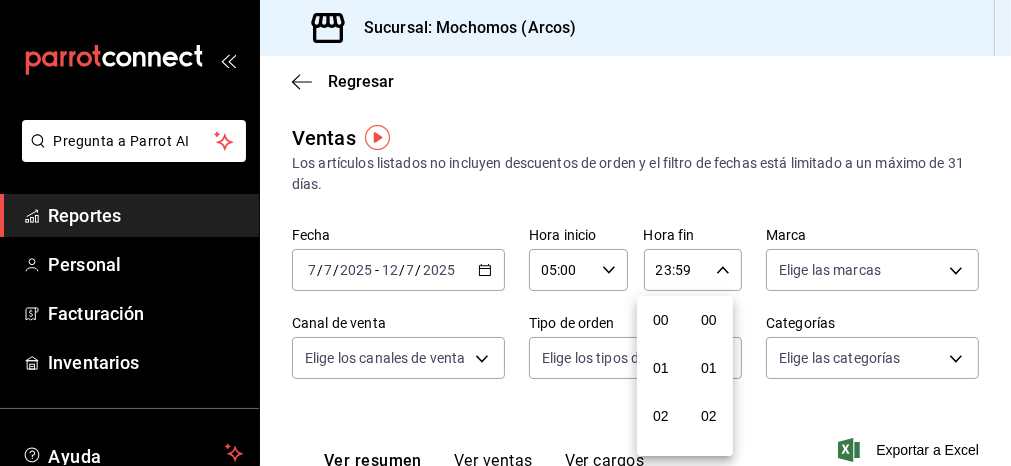 scroll, scrollTop: 1000, scrollLeft: 0, axis: vertical 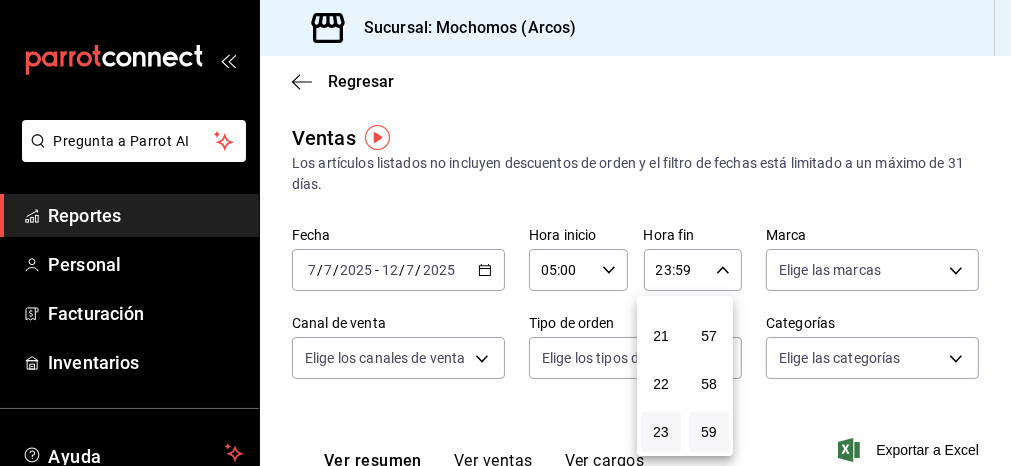click at bounding box center (505, 233) 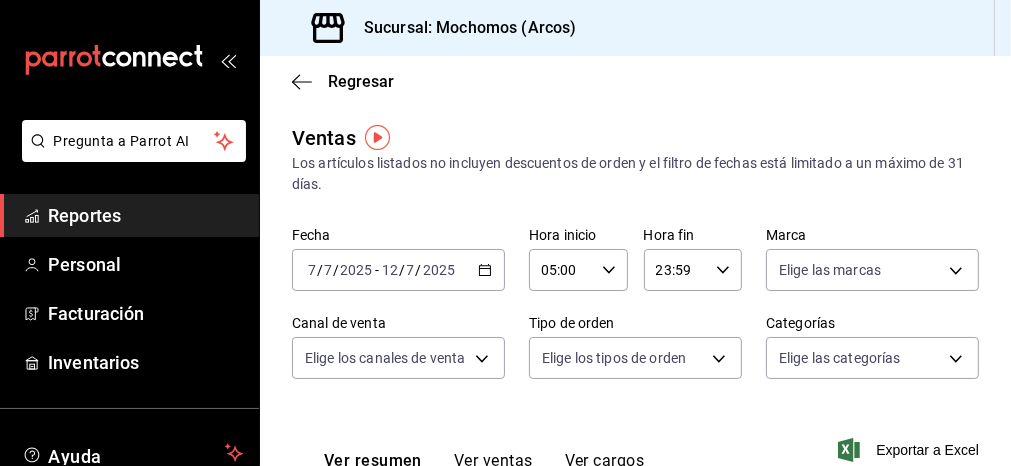 click 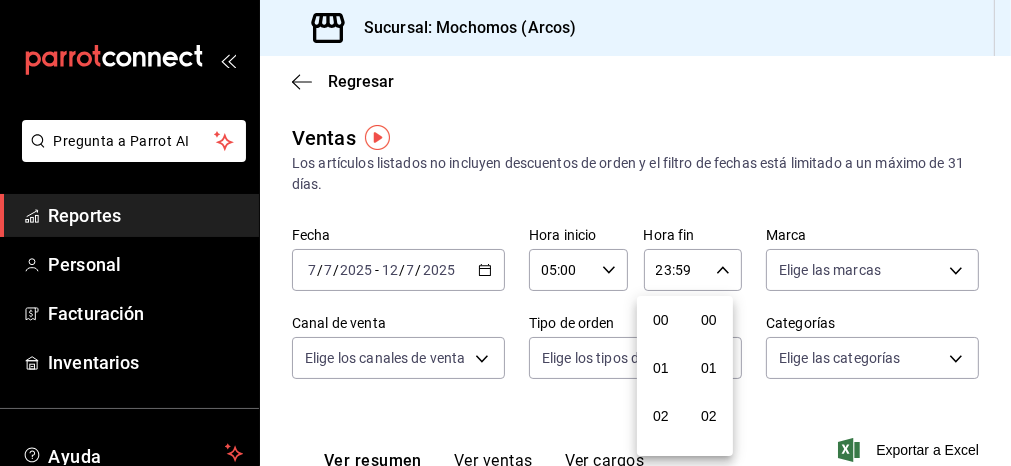scroll, scrollTop: 1000, scrollLeft: 0, axis: vertical 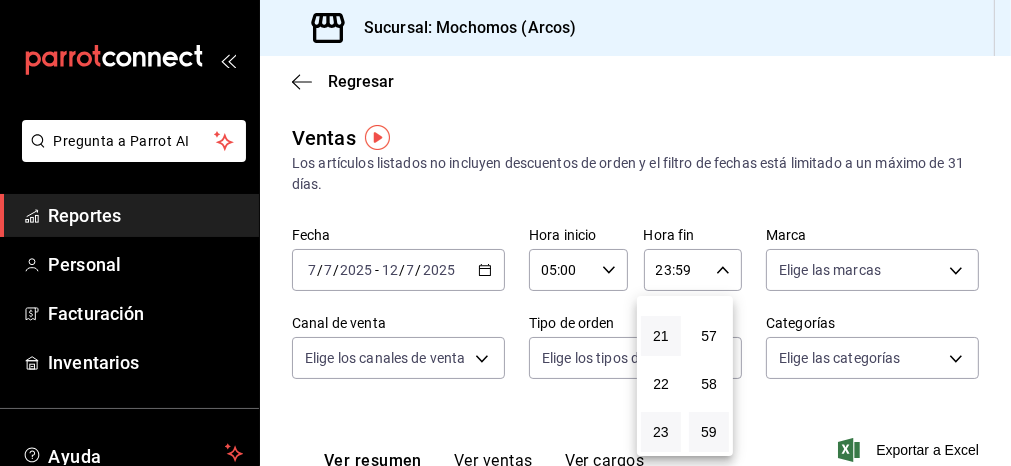 click on "21" at bounding box center [661, 336] 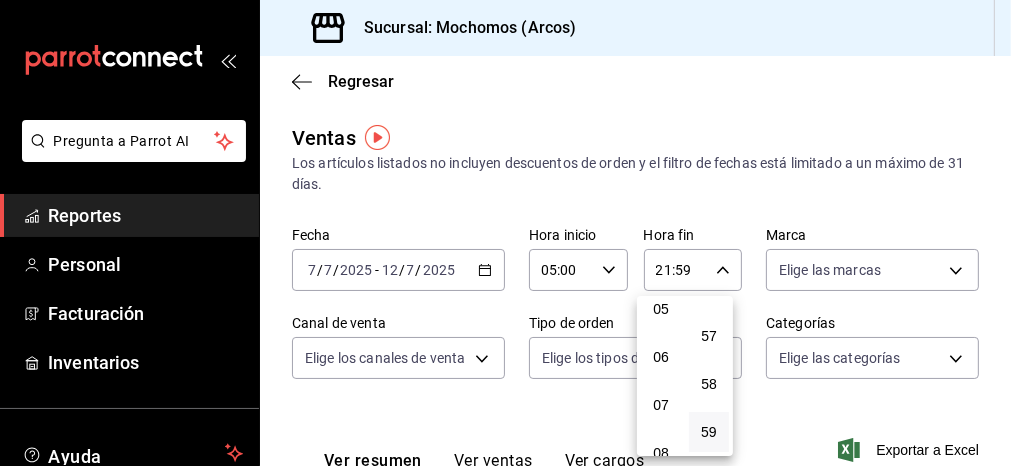 scroll, scrollTop: 249, scrollLeft: 0, axis: vertical 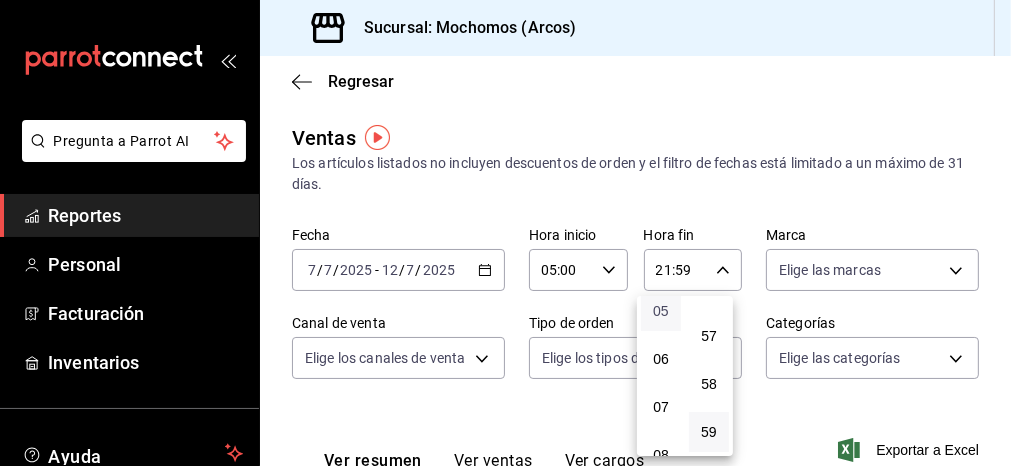 click on "05" at bounding box center (661, 311) 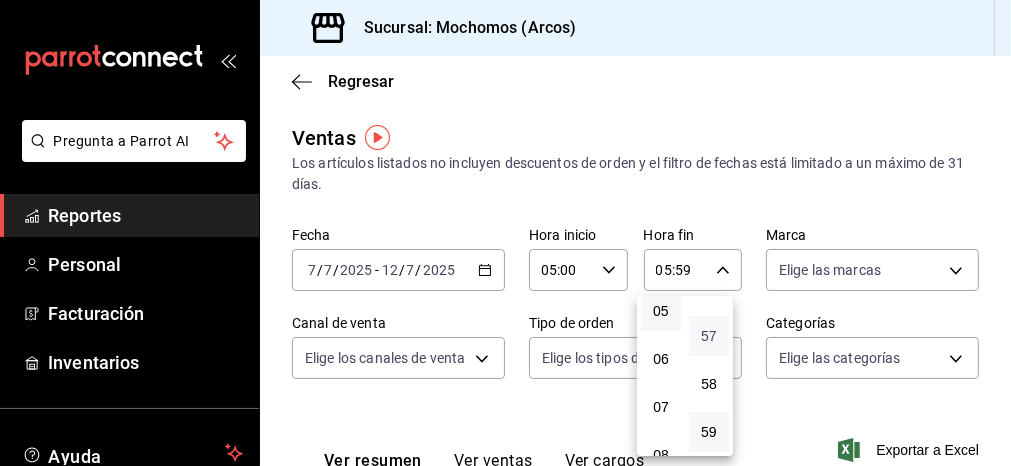 click on "57" at bounding box center (709, 336) 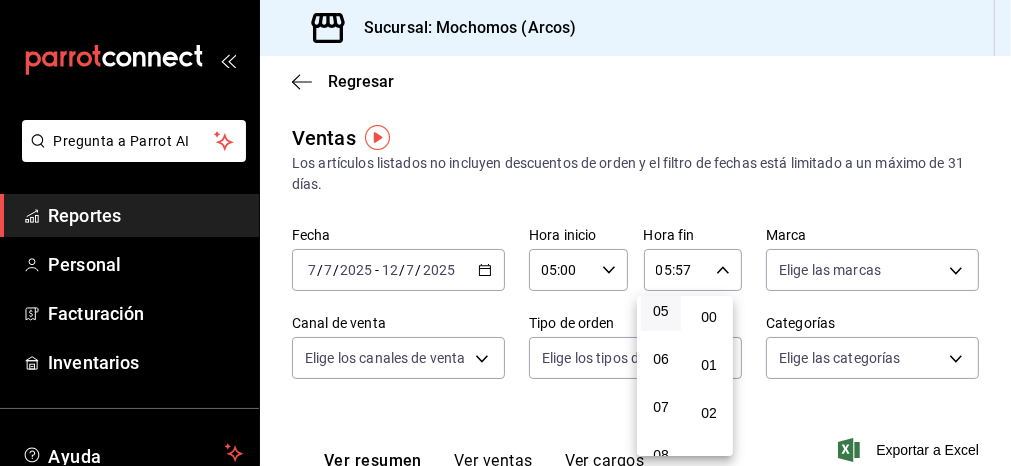 scroll, scrollTop: 0, scrollLeft: 0, axis: both 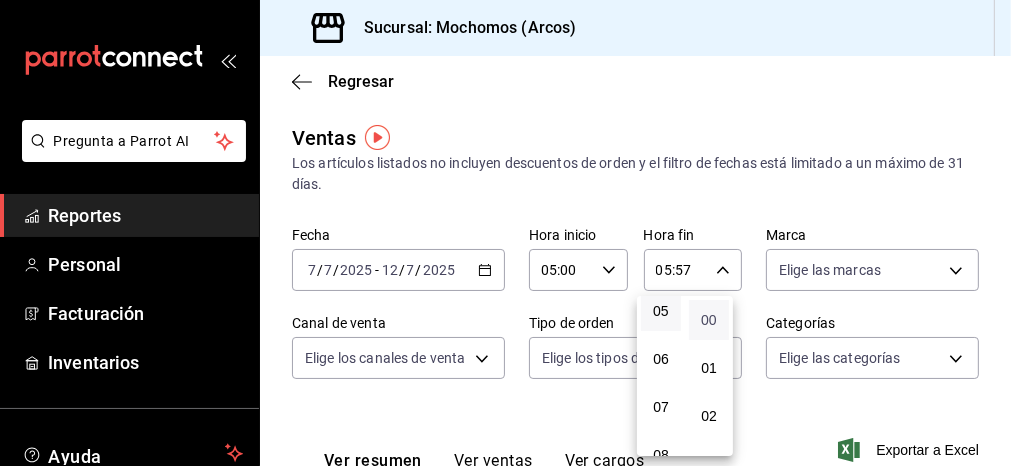 click on "00" at bounding box center [709, 320] 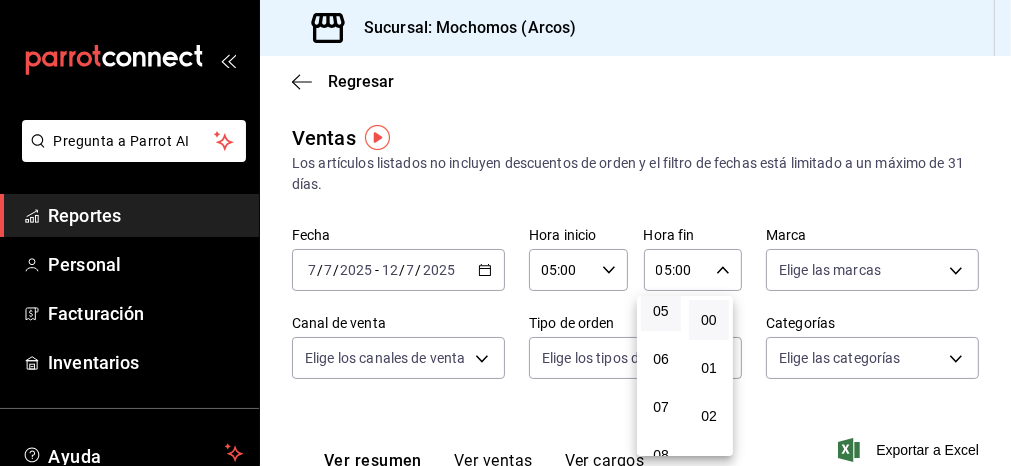 click at bounding box center [505, 233] 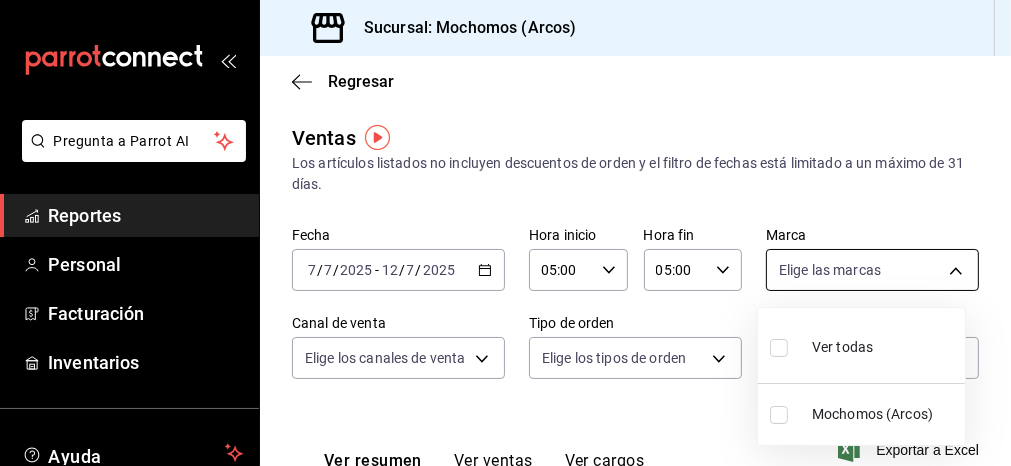 click on "Pregunta a Parrot AI Reportes   Personal   Facturación   Inventarios   Ayuda Recomienda Parrot   Mochomos Arcos   Sugerir nueva función   Sucursal: Mochomos (Arcos) Regresar Ventas Los artículos listados no incluyen descuentos de orden y el filtro de fechas está limitado a un máximo de 31 días. Fecha [DATE] [DATE] - [DATE] [DATE] Hora inicio 05:00 Hora inicio Hora fin 05:00 Hora fin Marca Elige las marcas Canal de venta Elige los canales de venta Tipo de orden Elige los tipos de orden Categorías Elige las categorías Ver resumen Ver ventas Ver cargos Exportar a Excel Resumen Total artículos Da clic en la fila para ver el detalle por tipo de artículo + $832,802.20 Cargos por servicio + $0.00 Venta bruta = $832,802.20 Descuentos totales - $5,372.40 Certificados de regalo - $10,070.00 Venta total = $817,359.80 Impuestos - $112,739.28 Venta neta = $704,620.52 Pregunta a Parrot AI Reportes   Personal   Facturación   Inventarios   Ayuda Recomienda Parrot   Mochomos Arcos     Ver todas" at bounding box center [505, 233] 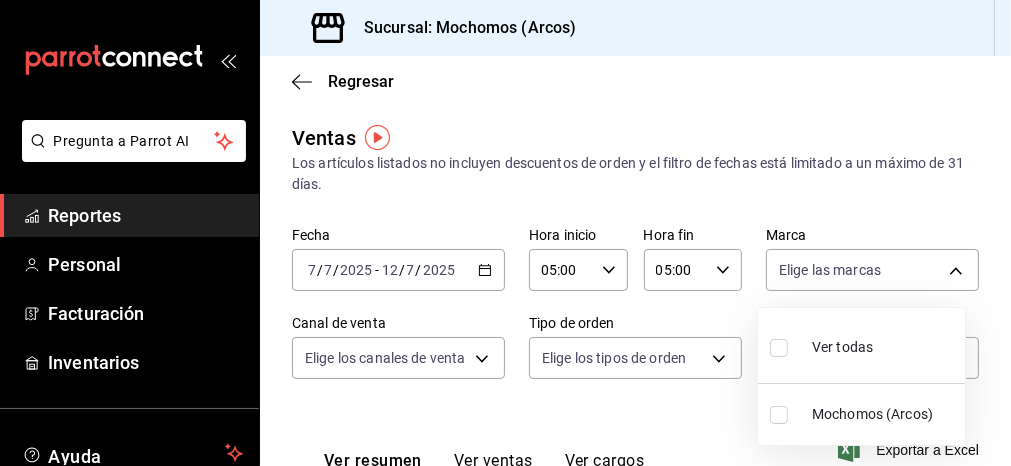 click at bounding box center (779, 348) 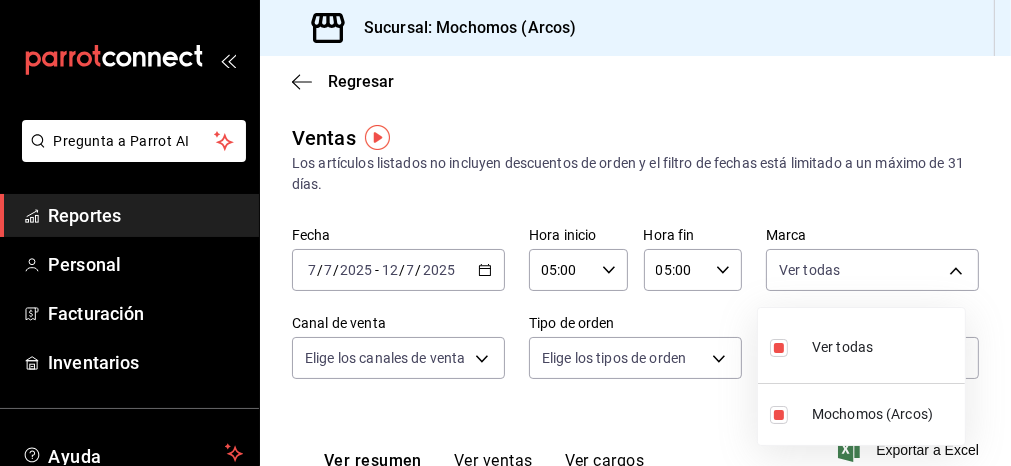 click at bounding box center (505, 233) 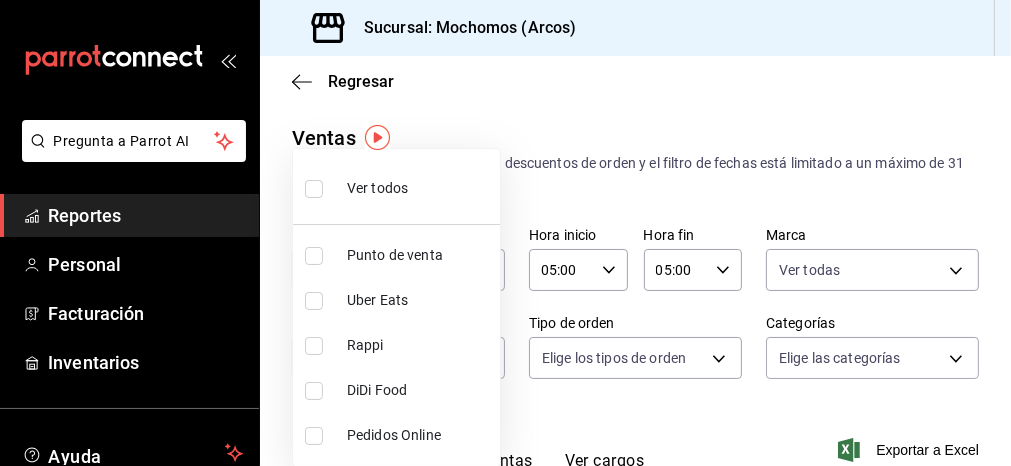 click on "Pregunta a Parrot AI Reportes   Personal   Facturación   Inventarios   Ayuda Recomienda Parrot   Mochomos Arcos   Sugerir nueva función   Sucursal: Mochomos (Arcos) Regresar Ventas Los artículos listados no incluyen descuentos de orden y el filtro de fechas está limitado a un máximo de 31 días. Fecha [DATE] [DATE] - [DATE] [DATE] Hora inicio 05:00 Hora inicio Hora fin 05:00 Hora fin Marca Ver todas dd36a3dd-8c35-4563-bc3a-0ae6137ce787 Canal de venta Elige los canales de venta Tipo de orden Elige los tipos de orden Categorías Elige las categorías Ver resumen Ver ventas Ver cargos Exportar a Excel Resumen Total artículos Da clic en la fila para ver el detalle por tipo de artículo + $832,802.20 Cargos por servicio + $0.00 Venta bruta = $832,802.20 Descuentos totales - $5,372.40 Certificados de regalo - $10,070.00 Venta total = $817,359.80 Impuestos - $112,739.28 Venta neta = $704,620.52 Pregunta a Parrot AI Reportes   Personal   Facturación   Inventarios   Ayuda Recomienda Parrot" at bounding box center (505, 233) 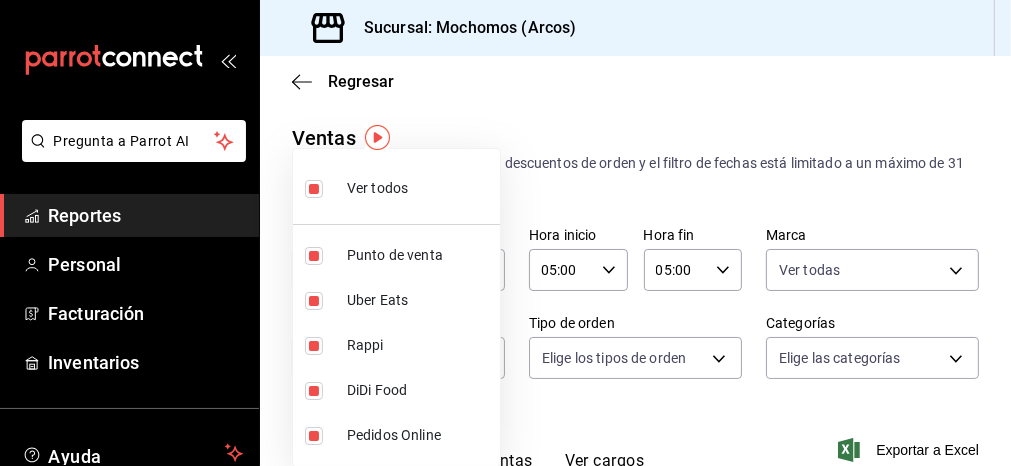 type on "PARROT,UBER_EATS,RAPPI,DIDI_FOOD,ONLINE" 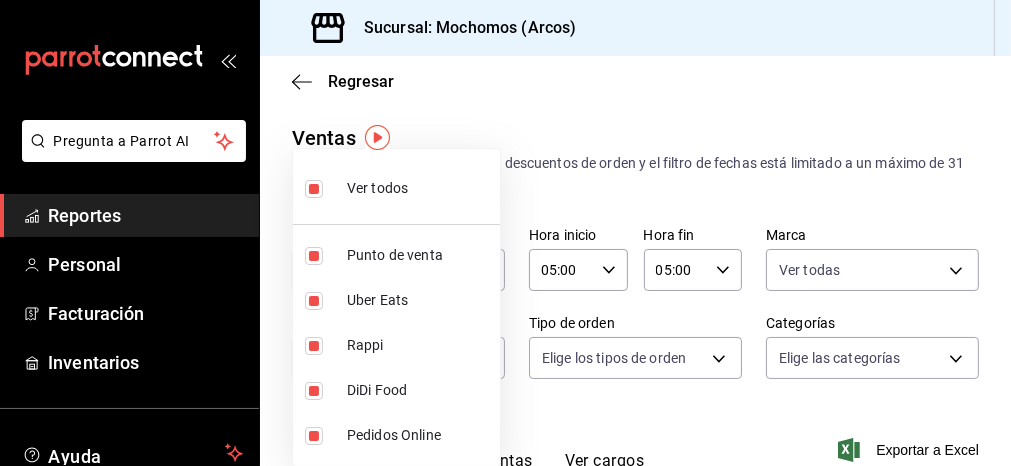 click at bounding box center [505, 233] 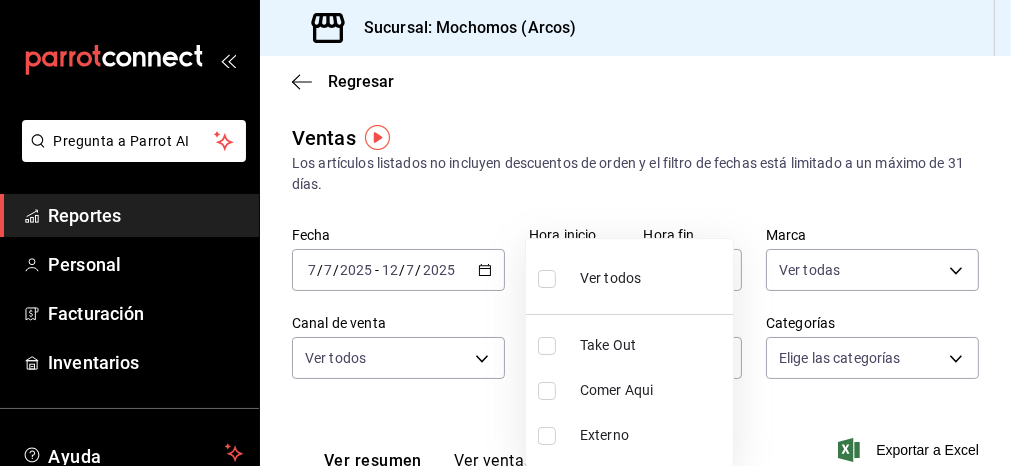click on "Pregunta a Parrot AI Reportes   Personal   Facturación   Inventarios   Ayuda Recomienda Parrot   Mochomos Arcos   Sugerir nueva función   Sucursal: Mochomos (Arcos) Regresar Ventas Los artículos listados no incluyen descuentos de orden y el filtro de fechas está limitado a un máximo de 31 días. Fecha [DATE] [DATE] - [DATE] [DATE] Hora inicio 05:00 Hora inicio Hora fin 05:00 Hora fin Marca Ver todas dd36a3dd-8c35-4563-bc3a-0ae6137ce787 Canal de venta Ver todos PARROT,UBER_EATS,RAPPI,DIDI_FOOD,ONLINE Tipo de orden Elige los tipos de orden Categorías Elige las categorías Ver resumen Ver ventas Ver cargos Exportar a Excel Resumen Total artículos Da clic en la fila para ver el detalle por tipo de artículo + $832,802.20 Cargos por servicio + $0.00 Venta bruta = $832,802.20 Descuentos totales - $5,372.40 Certificados de regalo - $10,070.00 Venta total = $817,359.80 Impuestos - $112,739.28 Venta neta = $704,620.52 Pregunta a Parrot AI Reportes   Personal   Facturación   Inventarios" at bounding box center [505, 233] 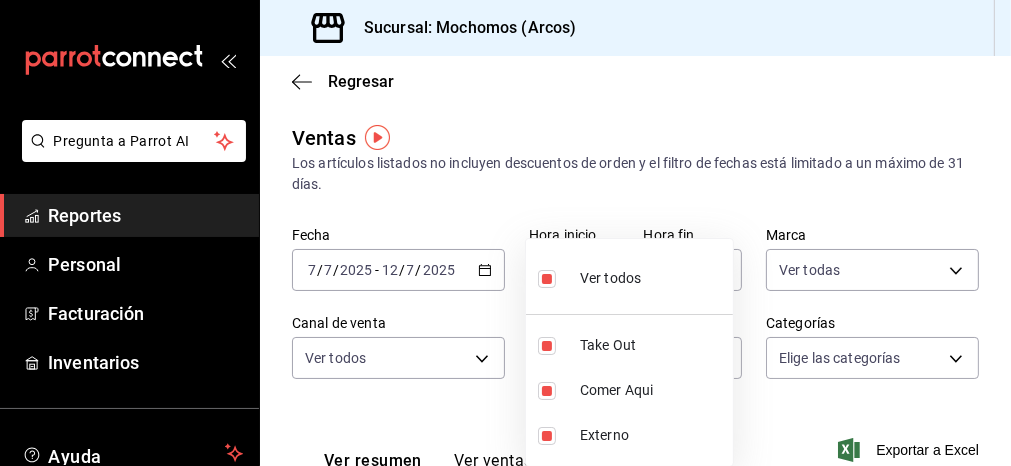 click at bounding box center [505, 233] 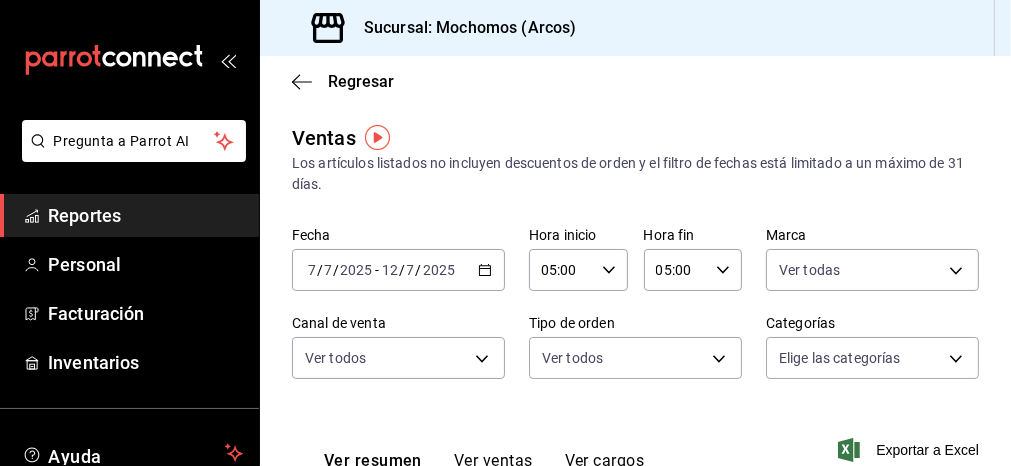 click on "Pregunta a Parrot AI Reportes   Personal   Facturación   Inventarios   Ayuda Recomienda Parrot   Mochomos Arcos   Sugerir nueva función   Sucursal: Mochomos (Arcos) Regresar Ventas Los artículos listados no incluyen descuentos de orden y el filtro de fechas está limitado a un máximo de 31 días. Fecha [DATE] [DATE] - [DATE] [DATE] Hora inicio 05:00 Hora inicio Hora fin 05:00 Hora fin Marca Ver todas dd36a3dd-8c35-4563-bc3a-0ae6137ce787 Canal de venta Ver todos PARROT,UBER_EATS,RAPPI,DIDI_FOOD,ONLINE Tipo de orden Ver todos c6b8ee8d-4955-4723-bae1-372b147e207b,27be71f3-ce18-4cfa-bd3b-e966efc6a73f,EXTERNAL Categorías Elige las categorías Ver resumen Ver ventas Ver cargos Exportar a Excel Resumen Total artículos Da clic en la fila para ver el detalle por tipo de artículo + $832,802.20 Cargos por servicio + $0.00 Venta bruta = $832,802.20 Descuentos totales - $5,372.40 Certificados de regalo - $10,070.00 Venta total = $817,359.80 Impuestos - $112,739.28 Venta neta = $704,620.52" at bounding box center [505, 233] 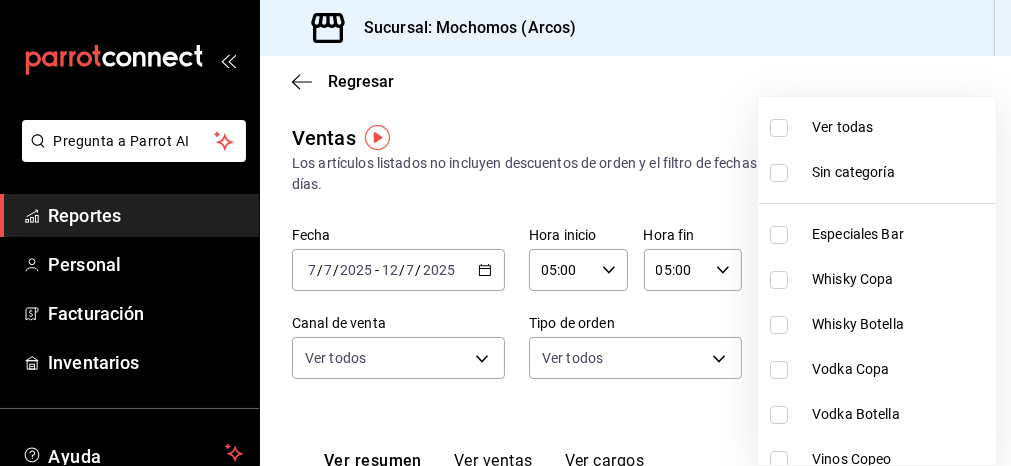 click on "Ver todas" at bounding box center [900, 127] 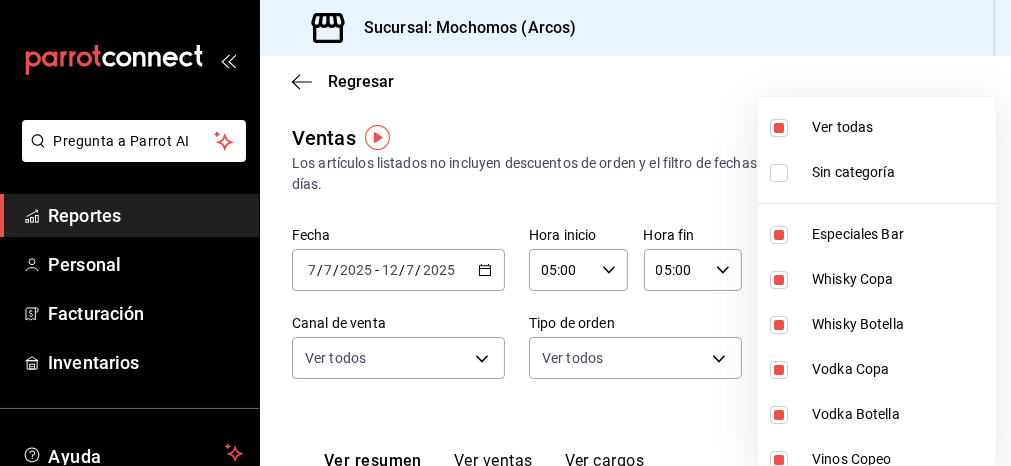click at bounding box center [505, 233] 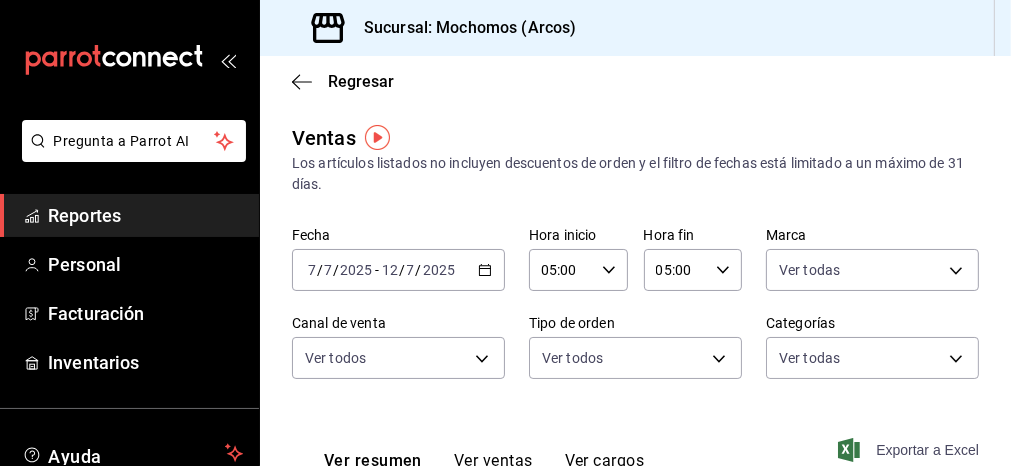click on "Exportar a Excel" at bounding box center (910, 450) 